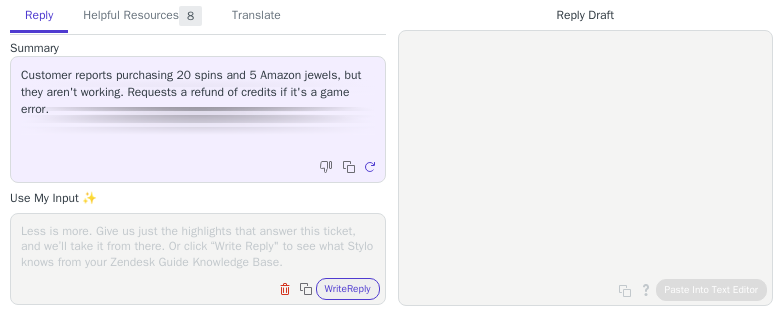 scroll, scrollTop: 0, scrollLeft: 0, axis: both 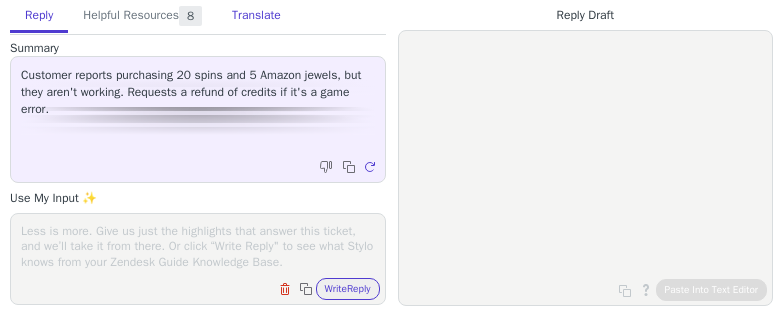 click on "Translate" at bounding box center [256, 16] 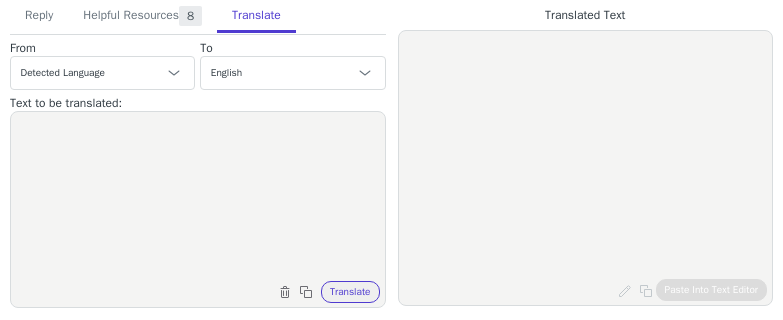 drag, startPoint x: 191, startPoint y: 119, endPoint x: 198, endPoint y: 128, distance: 11.401754 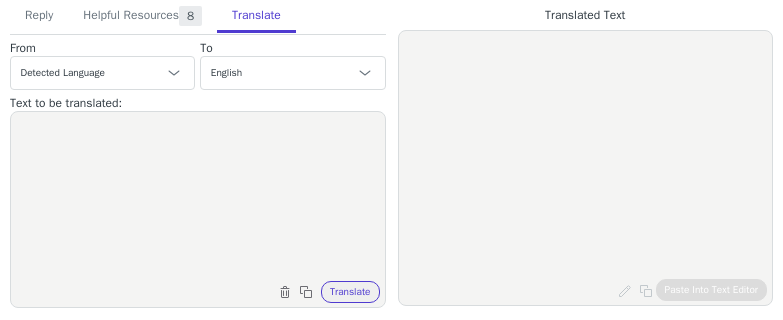 click at bounding box center [198, 197] 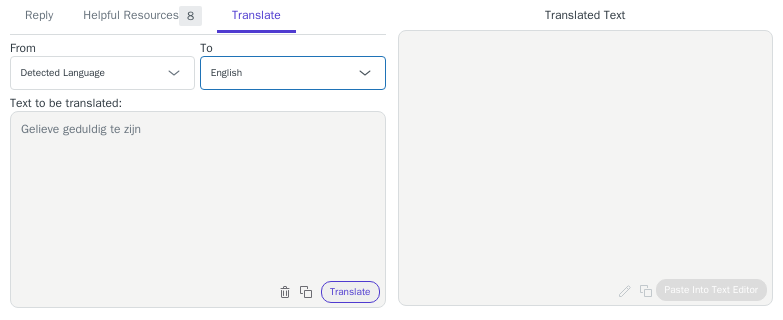 type on "Gelieve geduldig te zijn" 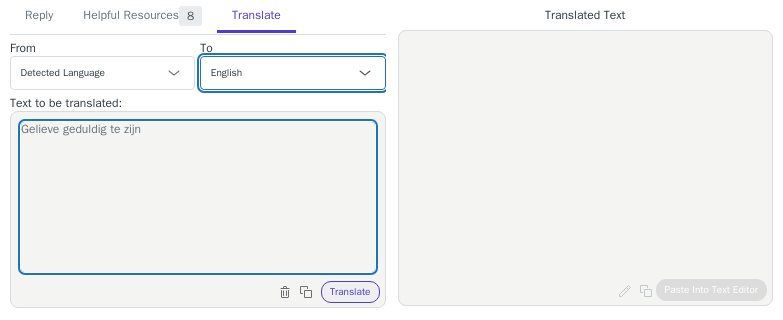 click on "Czech English Danish Dutch - Nederlands French - français French (Canada) German Italian Japanese Korean Norwegian Polish Portuguese Portuguese (Brazil) Slovak Spanish Swedish English (Belgium) French (Belgium) - français (Belgique) Dutch (Belgium) - Nederlands (België)" at bounding box center [292, 73] 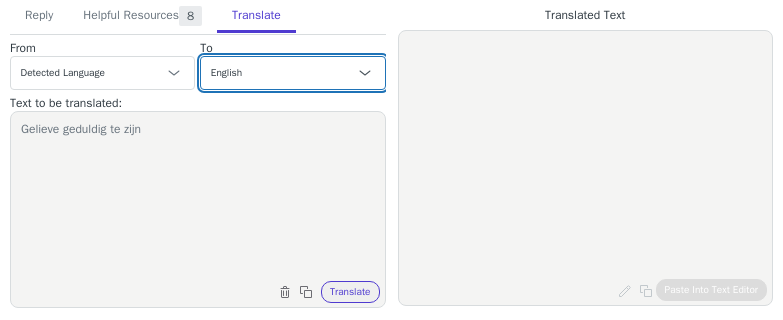 select on "fr" 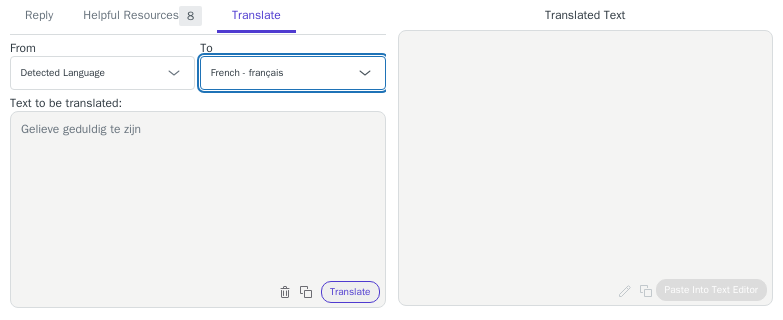 click on "Czech English Danish Dutch - Nederlands French - français French (Canada) German Italian Japanese Korean Norwegian Polish Portuguese Portuguese (Brazil) Slovak Spanish Swedish English (Belgium) French (Belgium) - français (Belgique) Dutch (Belgium) - Nederlands (België)" at bounding box center (292, 73) 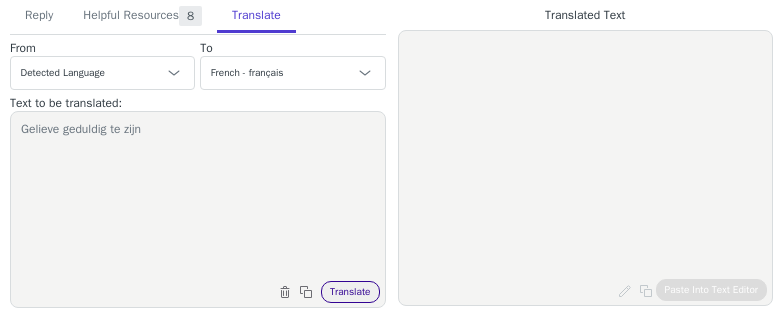 click on "Translate" at bounding box center (350, 292) 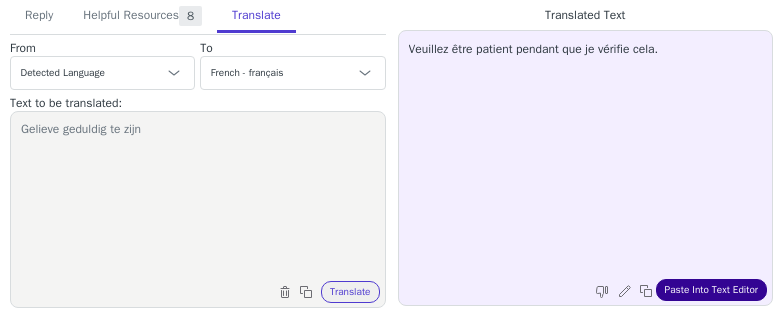 click on "Paste Into Text Editor" at bounding box center (711, 290) 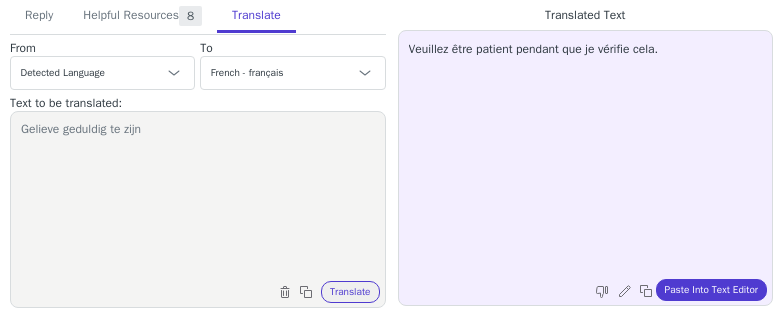 click on "Gelieve geduldig te zijn" at bounding box center (198, 197) 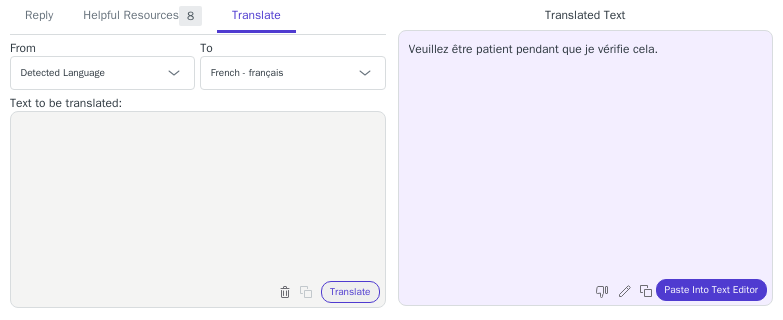 click at bounding box center [198, 197] 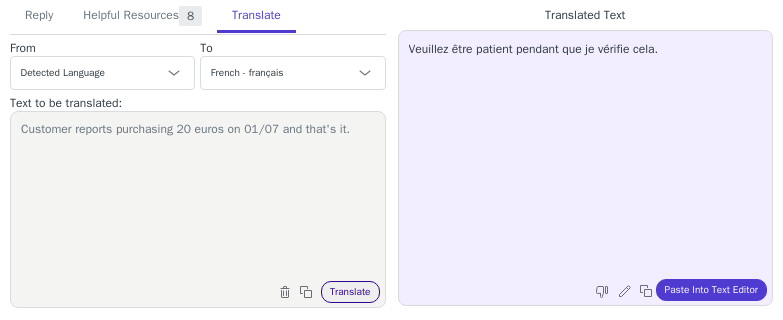type on "Customer reports purchasing 20 euros on 01/07 and that's it." 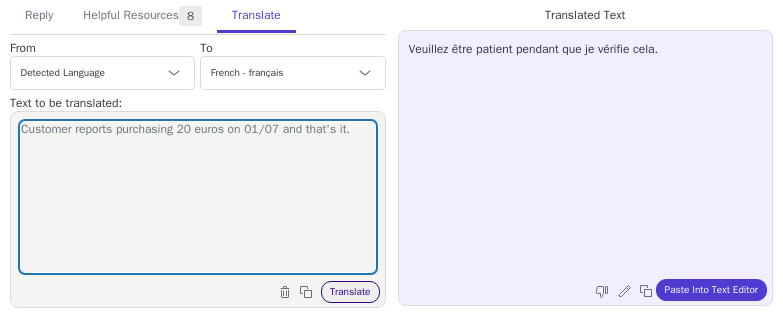 click on "Translate" at bounding box center (350, 292) 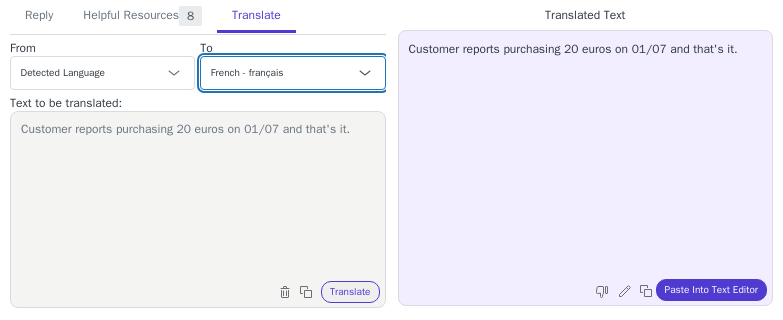 click on "Czech English Danish Dutch - Nederlands French - français French (Canada) German Italian Japanese Korean Norwegian Polish Portuguese Portuguese (Brazil) Slovak Spanish Swedish English (Belgium) French (Belgium) - français (Belgique) Dutch (Belgium) - Nederlands (België)" at bounding box center [292, 73] 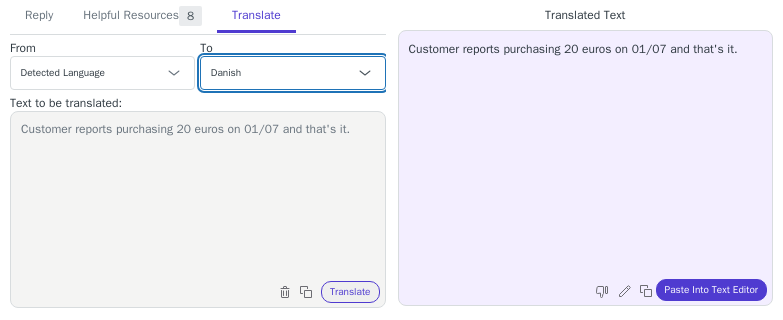click on "Czech English Danish Dutch - Nederlands French - français French (Canada) German Italian Japanese Korean Norwegian Polish Portuguese Portuguese (Brazil) Slovak Spanish Swedish English (Belgium) French (Belgium) - français (Belgique) Dutch (Belgium) - Nederlands (België)" at bounding box center (292, 73) 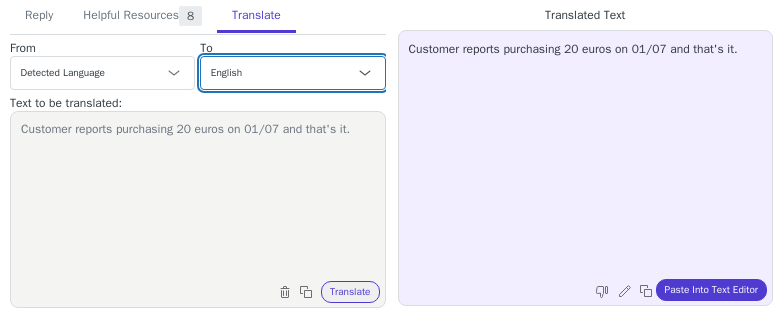 click on "Czech English Danish Dutch - Nederlands French - français French (Canada) German Italian Japanese Korean Norwegian Polish Portuguese Portuguese (Brazil) Slovak Spanish Swedish English (Belgium) French (Belgium) - français (Belgique) Dutch (Belgium) - Nederlands (België)" at bounding box center (292, 73) 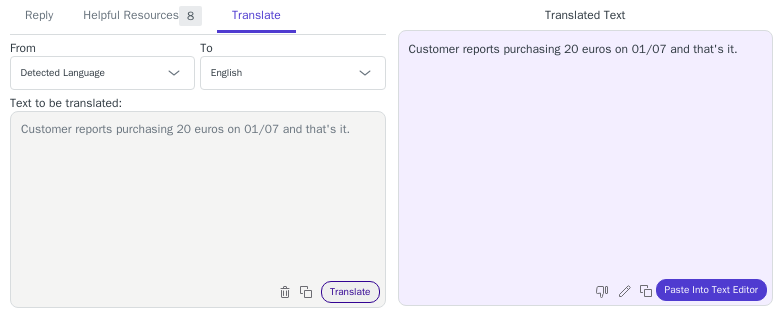 click on "Translate" at bounding box center [350, 292] 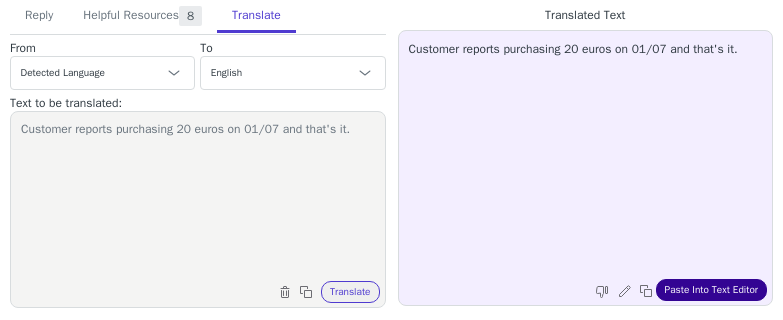 click on "Paste Into Text Editor" at bounding box center [711, 290] 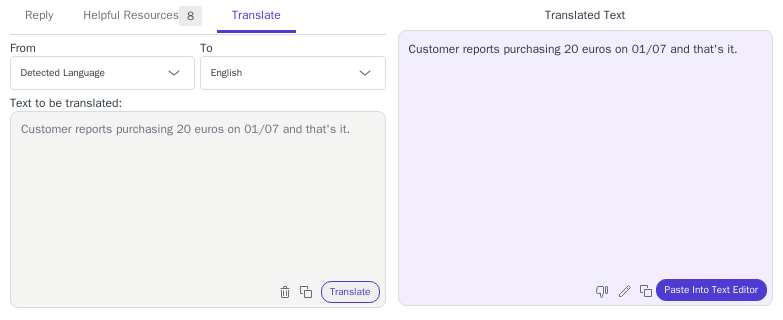 click on "Customer reports purchasing 20 euros on 01/07 and that's it." at bounding box center (198, 197) 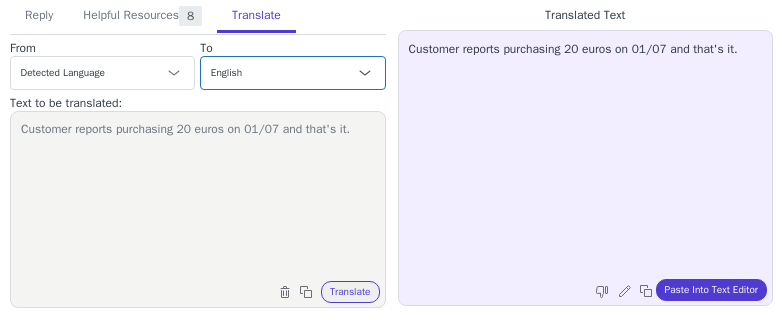 type on "Customer reports purchasing 20 euros on 01/07 and that's it." 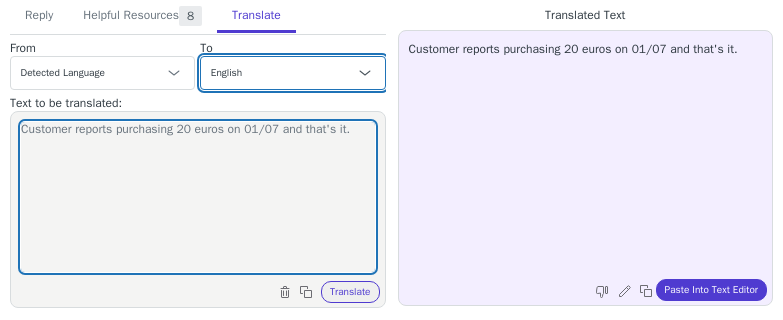 click on "Czech English Danish Dutch - Nederlands French - français French (Canada) German Italian Japanese Korean Norwegian Polish Portuguese Portuguese (Brazil) Slovak Spanish Swedish English (Belgium) French (Belgium) - français (Belgique) Dutch (Belgium) - Nederlands (België)" at bounding box center [292, 73] 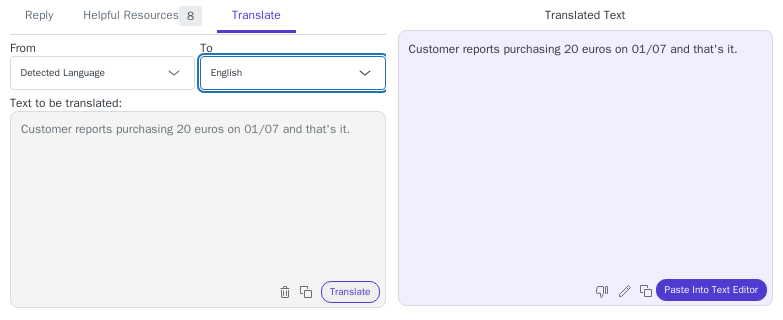 select on "fr" 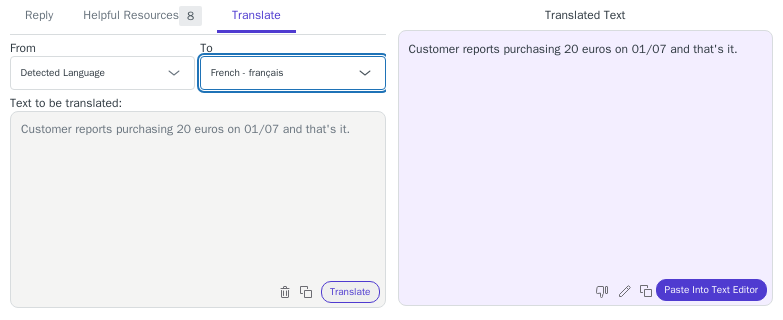 click on "Czech English Danish Dutch - Nederlands French - français French (Canada) German Italian Japanese Korean Norwegian Polish Portuguese Portuguese (Brazil) Slovak Spanish Swedish English (Belgium) French (Belgium) - français (Belgique) Dutch (Belgium) - Nederlands (België)" at bounding box center [292, 73] 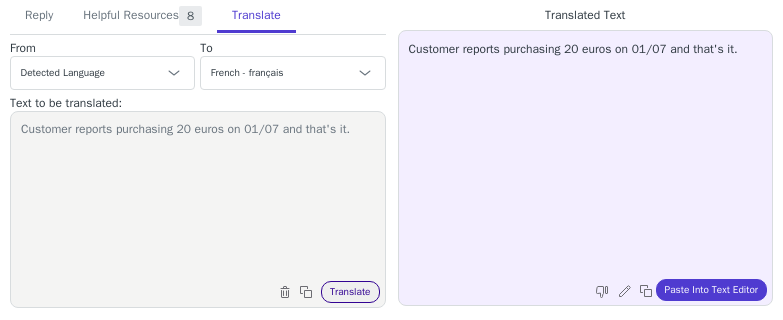 click on "Translate" at bounding box center [350, 292] 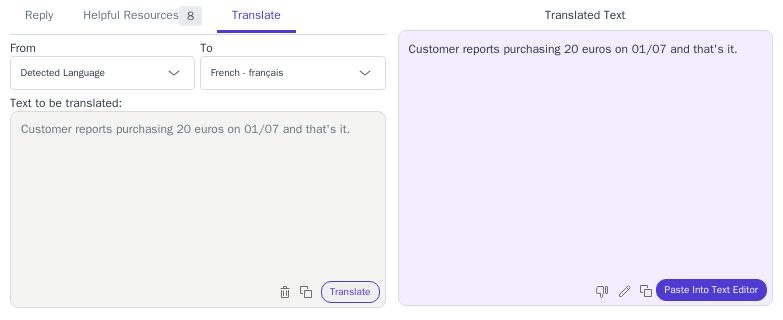 click on "Customer reports purchasing 20 euros on 01/07 and that's it." at bounding box center (586, 155) 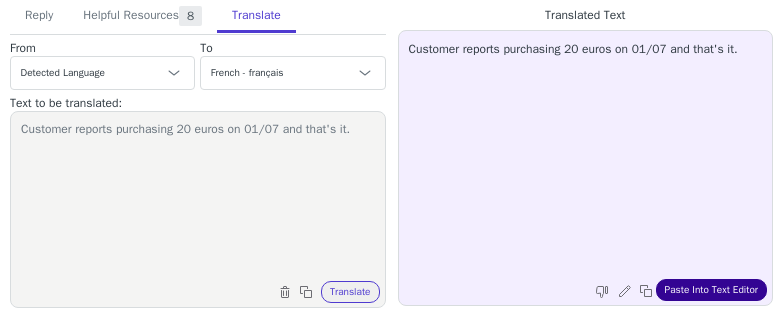 click on "Paste Into Text Editor" at bounding box center [711, 290] 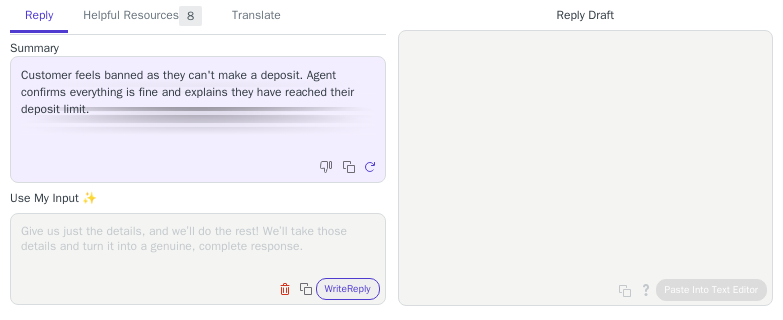 scroll, scrollTop: 0, scrollLeft: 0, axis: both 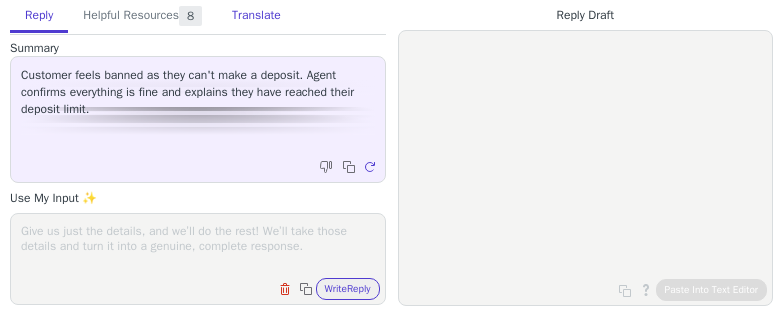 click on "Translate" at bounding box center (256, 16) 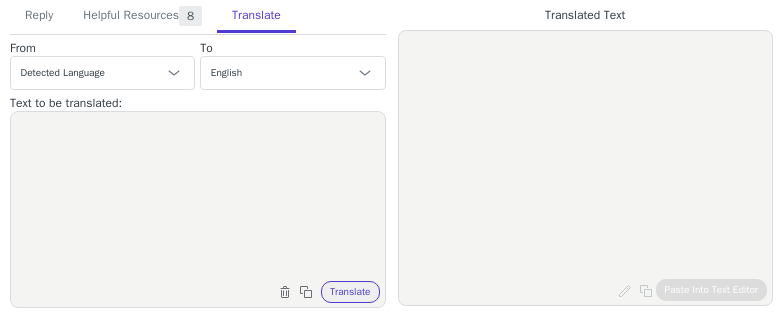 click at bounding box center [198, 197] 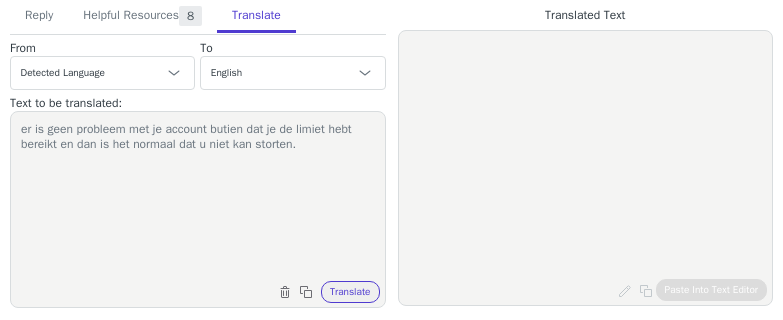 type on "er is geen probleem met je account butien dat je de limiet hebt bereikt en dan is het normaal dat u niet kan storten." 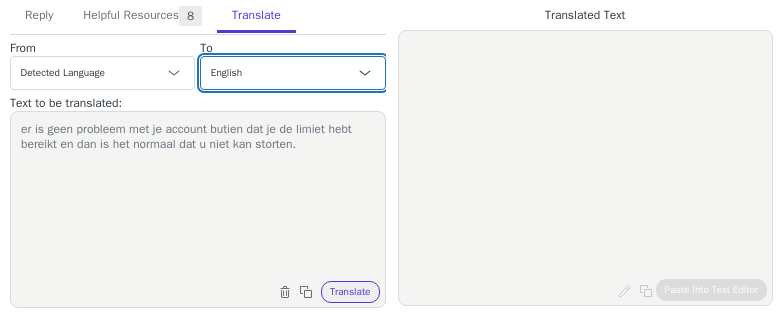 click on "Czech English Danish Dutch - Nederlands French - français French (Canada) German Italian Japanese Korean Norwegian Polish Portuguese Portuguese (Brazil) Slovak Spanish Swedish English (Belgium) French (Belgium) - français (Belgique) Dutch (Belgium) - Nederlands (België)" at bounding box center (292, 73) 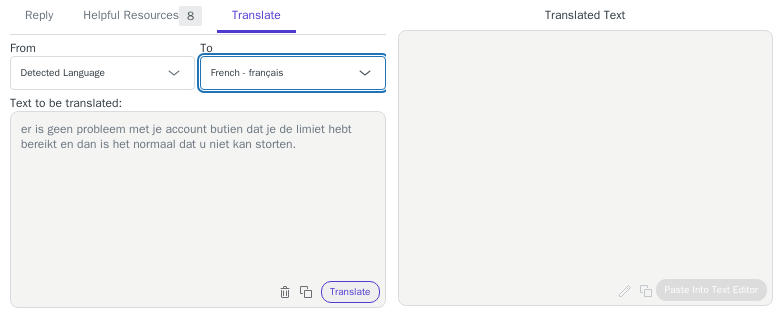 click on "Czech English Danish Dutch - Nederlands French - français French (Canada) German Italian Japanese Korean Norwegian Polish Portuguese Portuguese (Brazil) Slovak Spanish Swedish English (Belgium) French (Belgium) - français (Belgique) Dutch (Belgium) - Nederlands (België)" at bounding box center (292, 73) 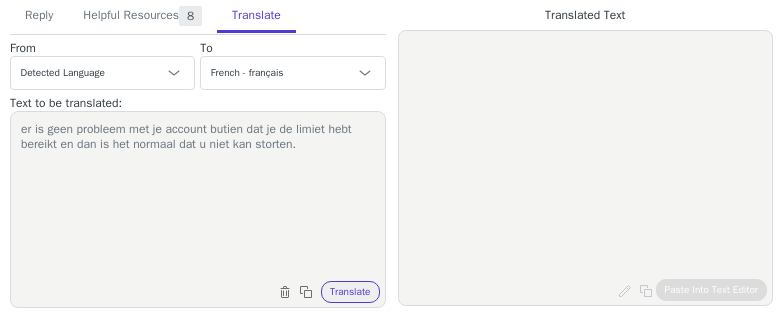 click on "er is geen probleem met je account butien dat je de limiet hebt bereikt en dan is het normaal dat u niet kan storten.  Clear text Copy to clipboard Translate" at bounding box center [198, 209] 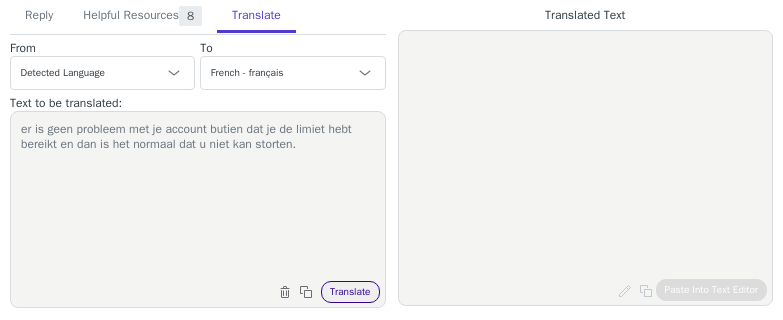 click on "Translate" at bounding box center [350, 292] 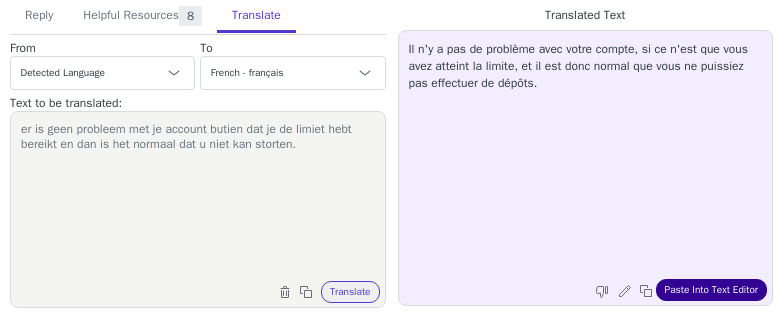 click on "Paste Into Text Editor" at bounding box center (711, 290) 